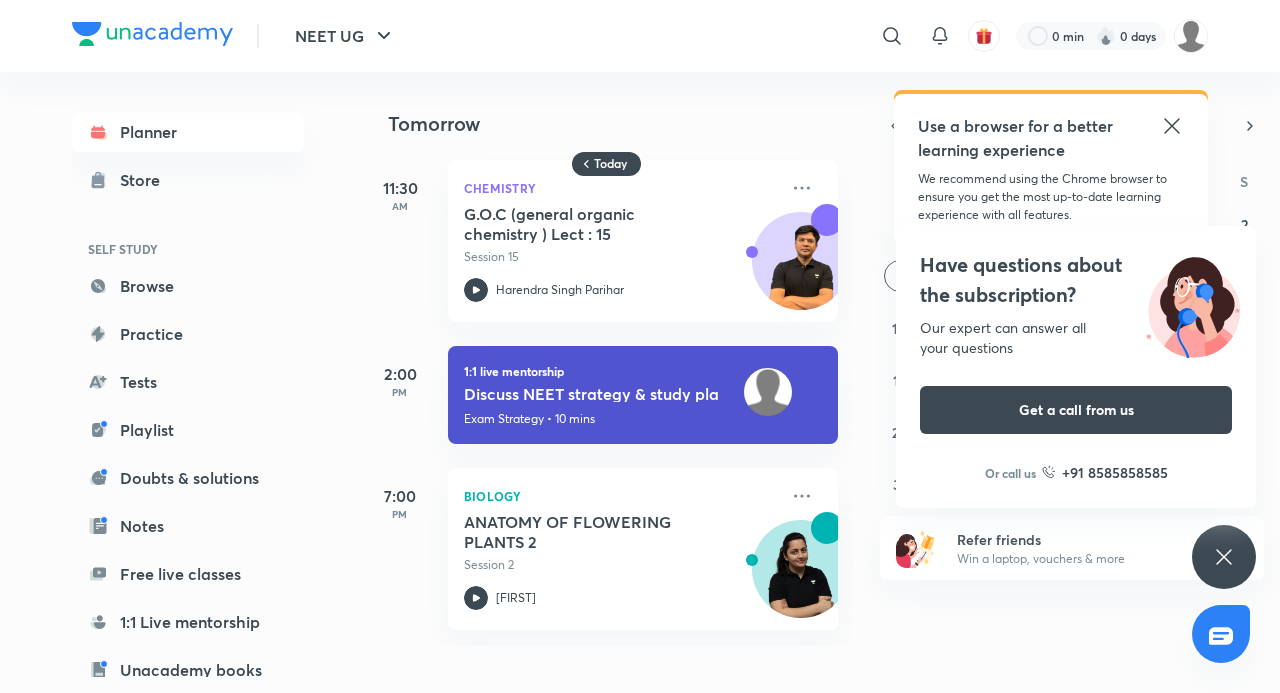 scroll, scrollTop: 0, scrollLeft: 0, axis: both 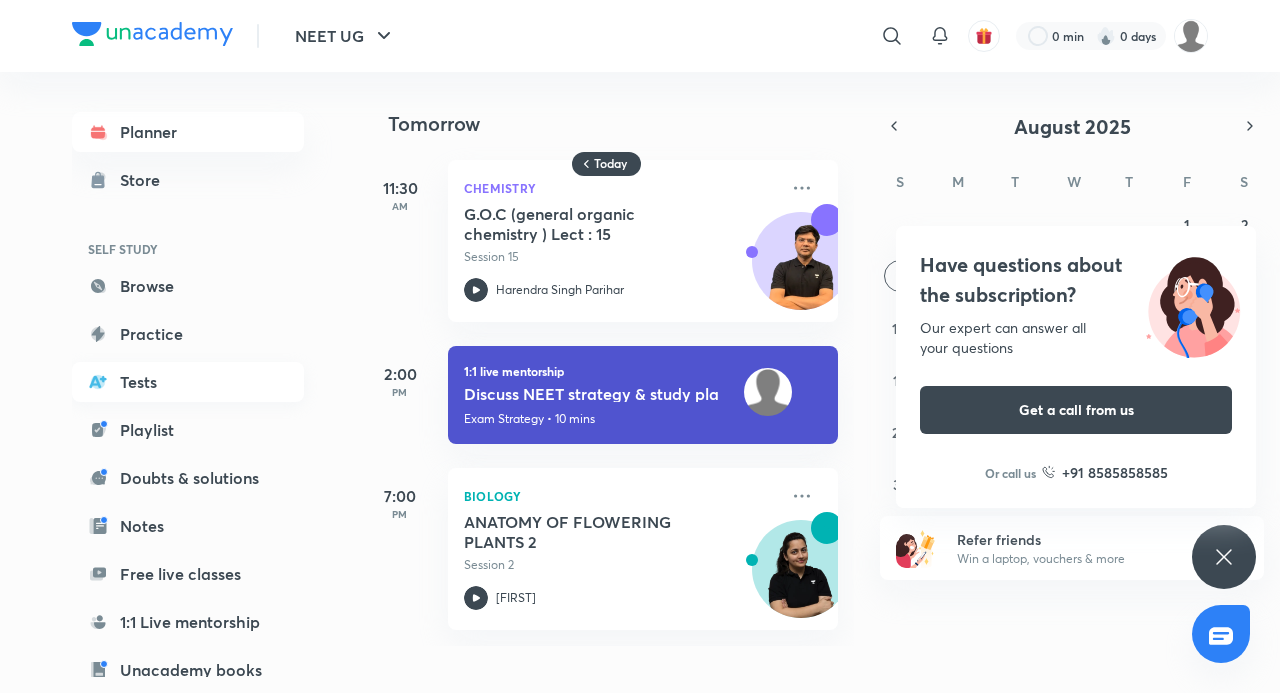 click on "Tests" at bounding box center (188, 382) 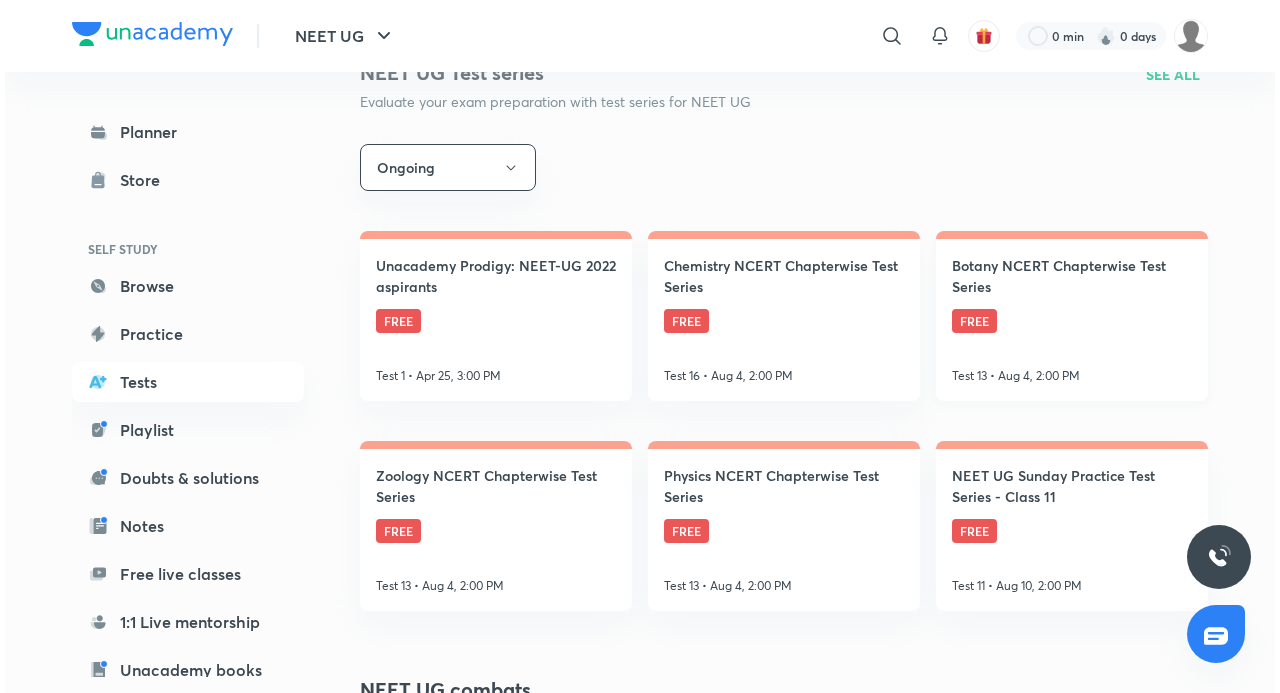 scroll, scrollTop: 200, scrollLeft: 0, axis: vertical 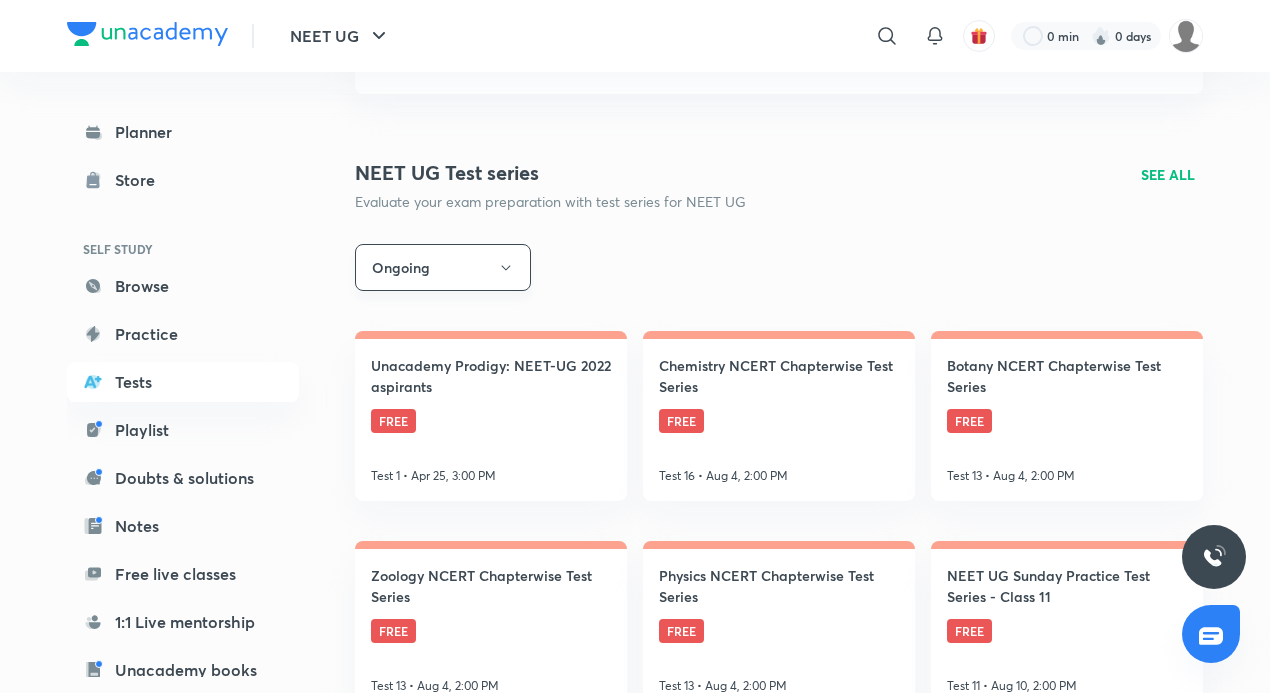 click on "Ongoing" at bounding box center [443, 267] 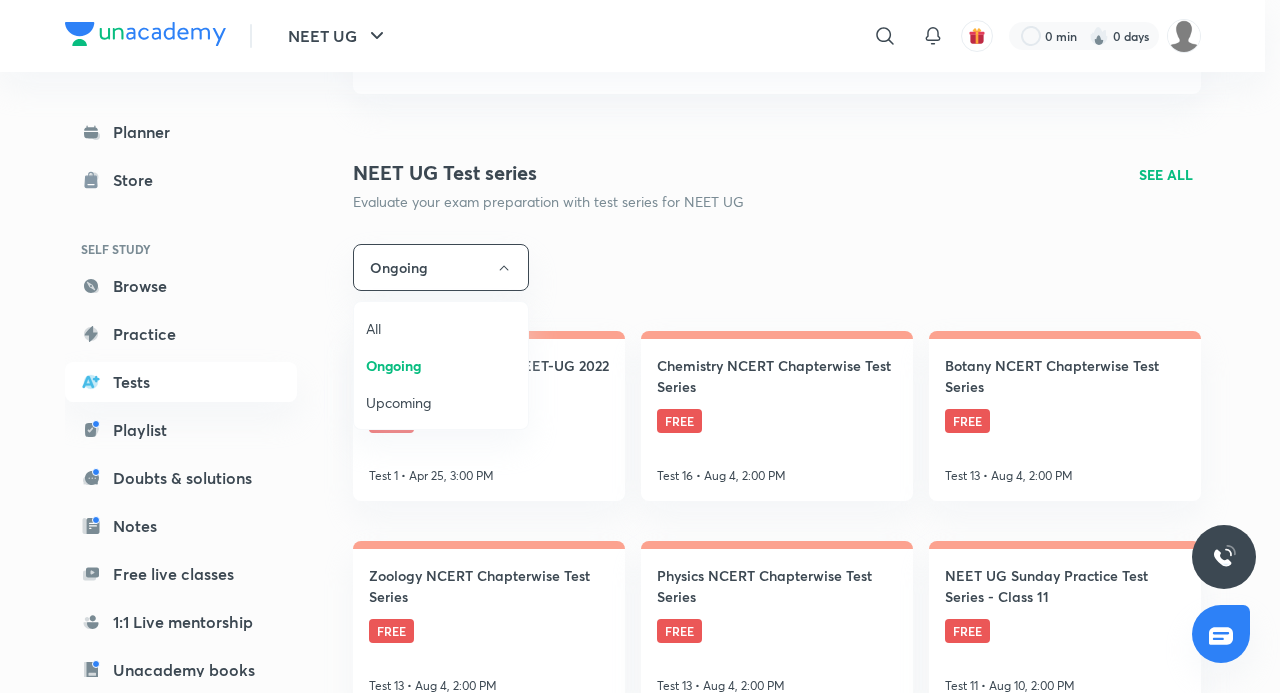 click on "Upcoming" at bounding box center [441, 402] 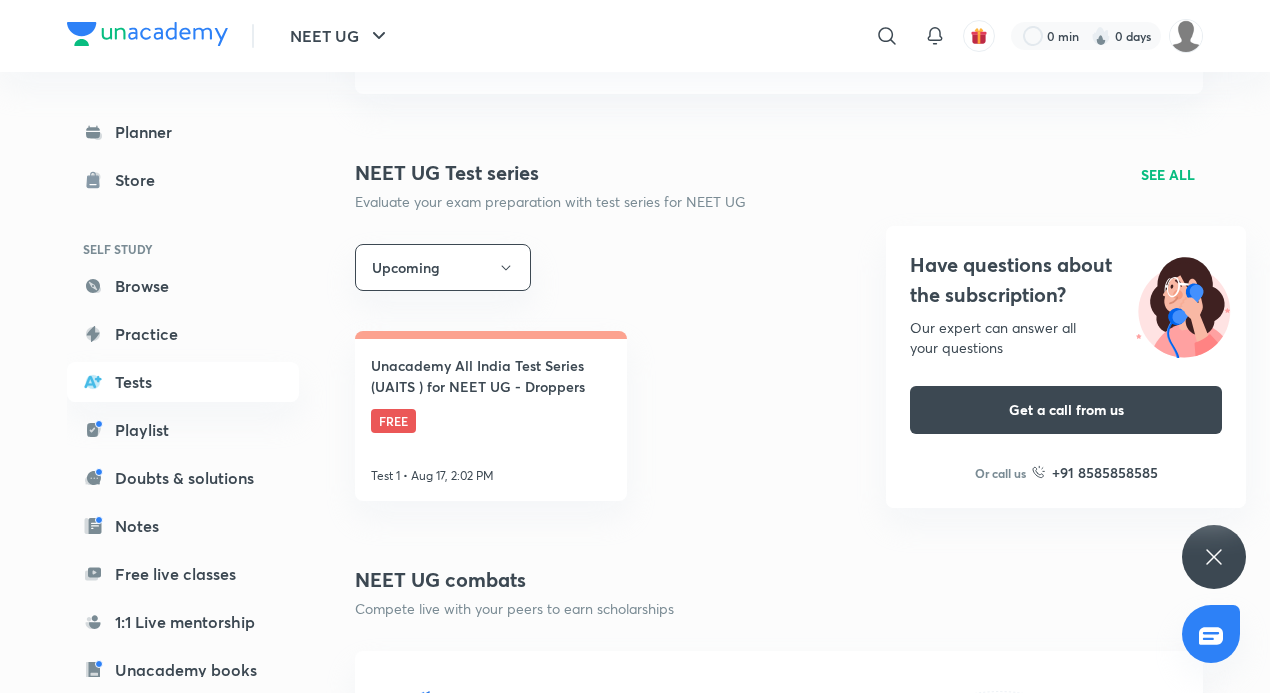 scroll, scrollTop: 0, scrollLeft: 0, axis: both 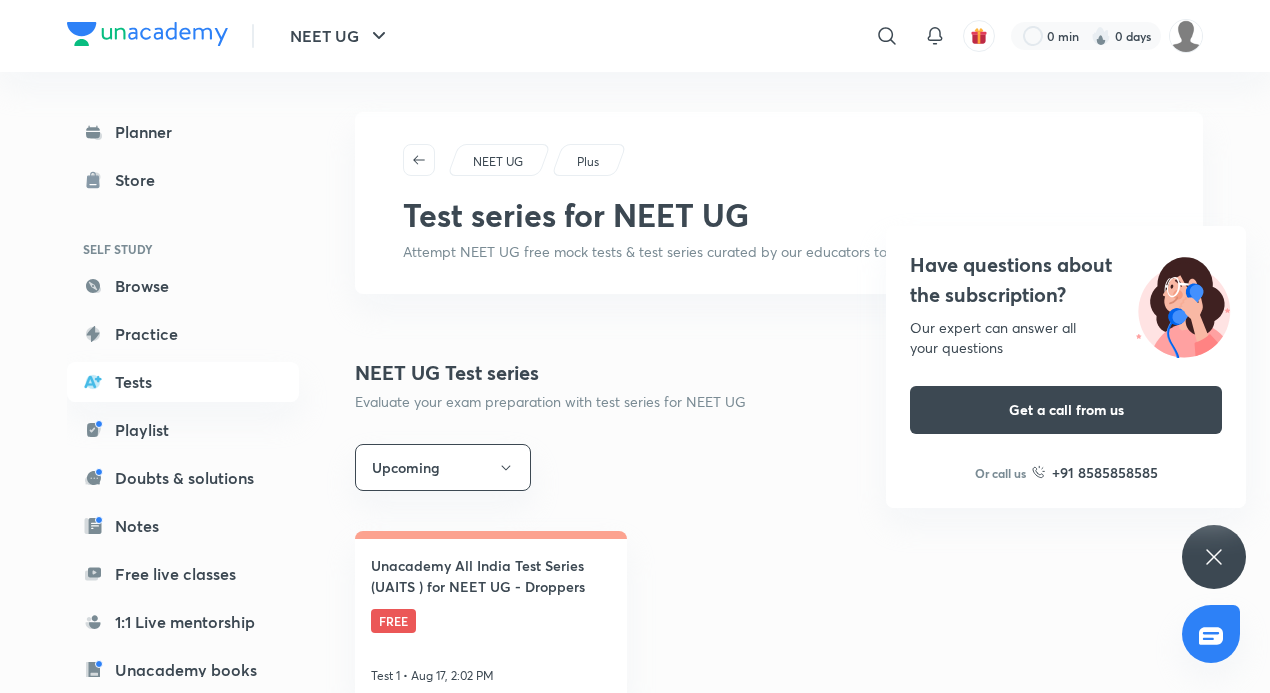 click on "Plus" at bounding box center [588, 162] 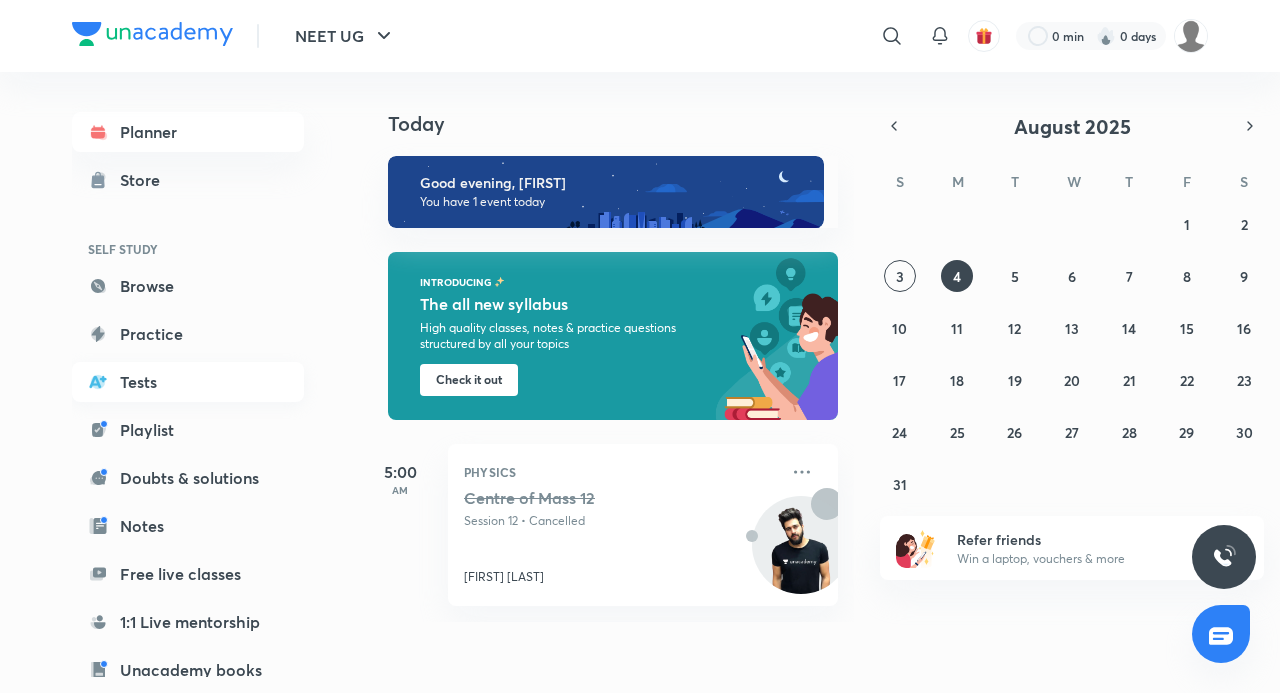 click on "Tests" at bounding box center (188, 382) 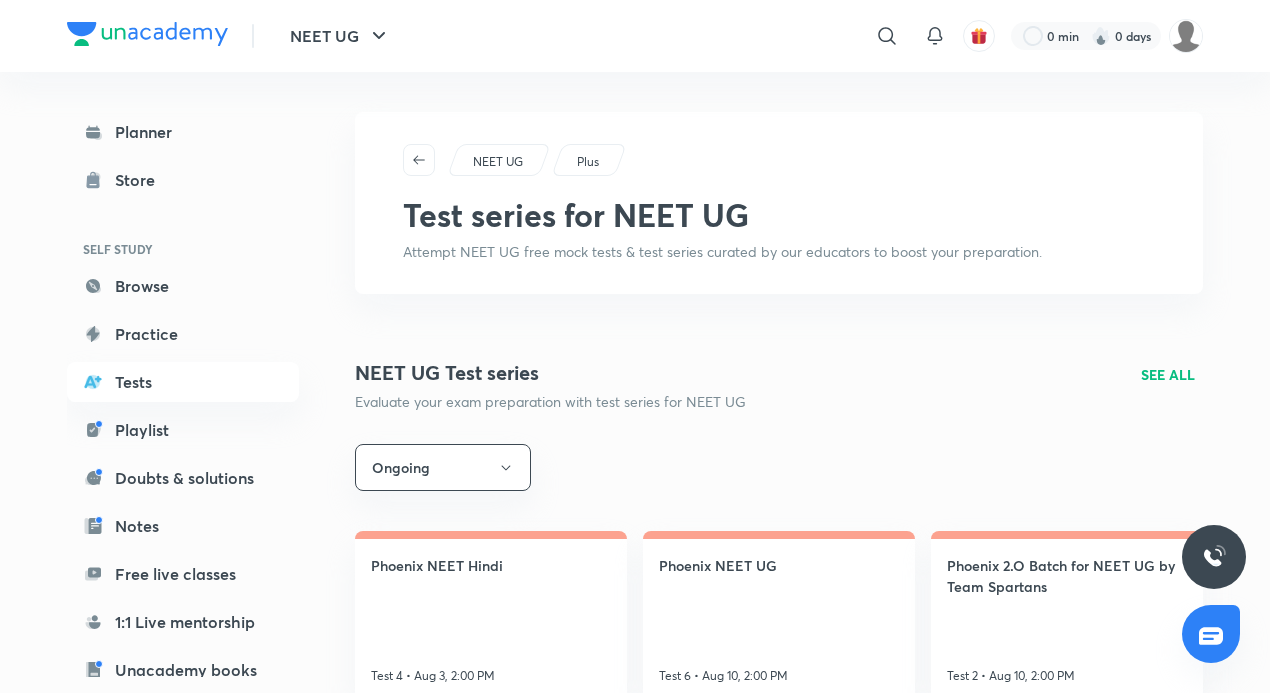 drag, startPoint x: 608, startPoint y: 148, endPoint x: 574, endPoint y: 311, distance: 166.50826 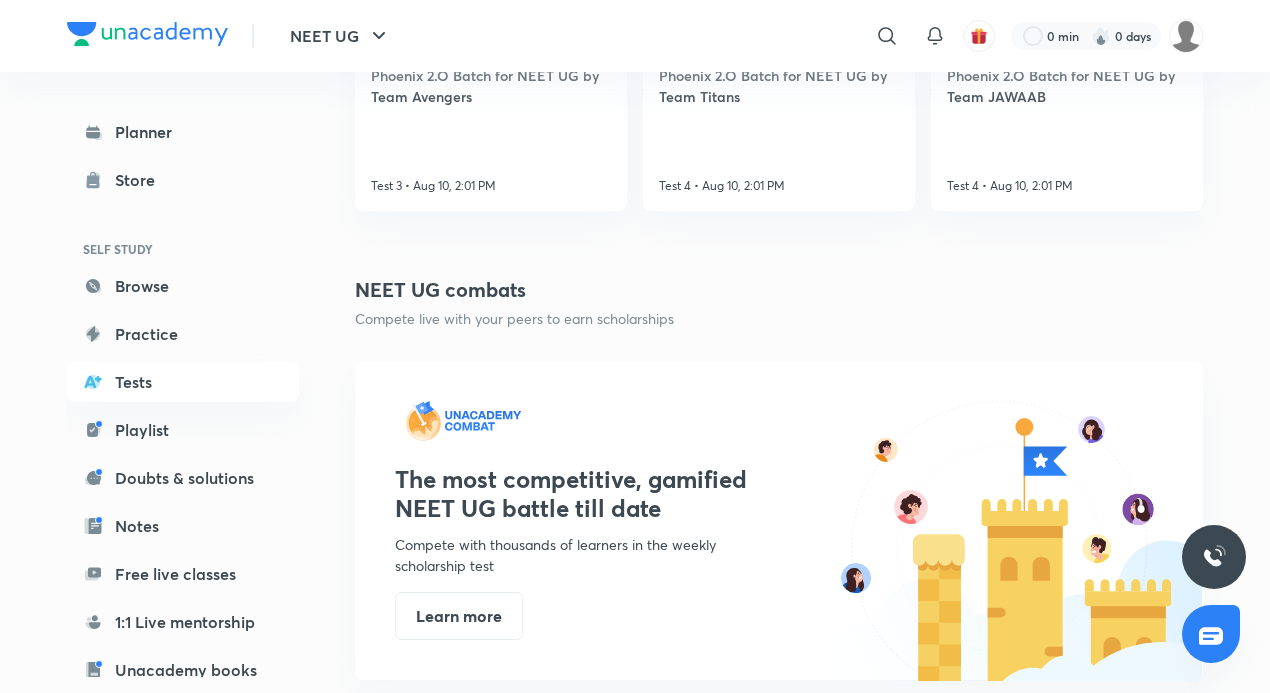scroll, scrollTop: 200, scrollLeft: 0, axis: vertical 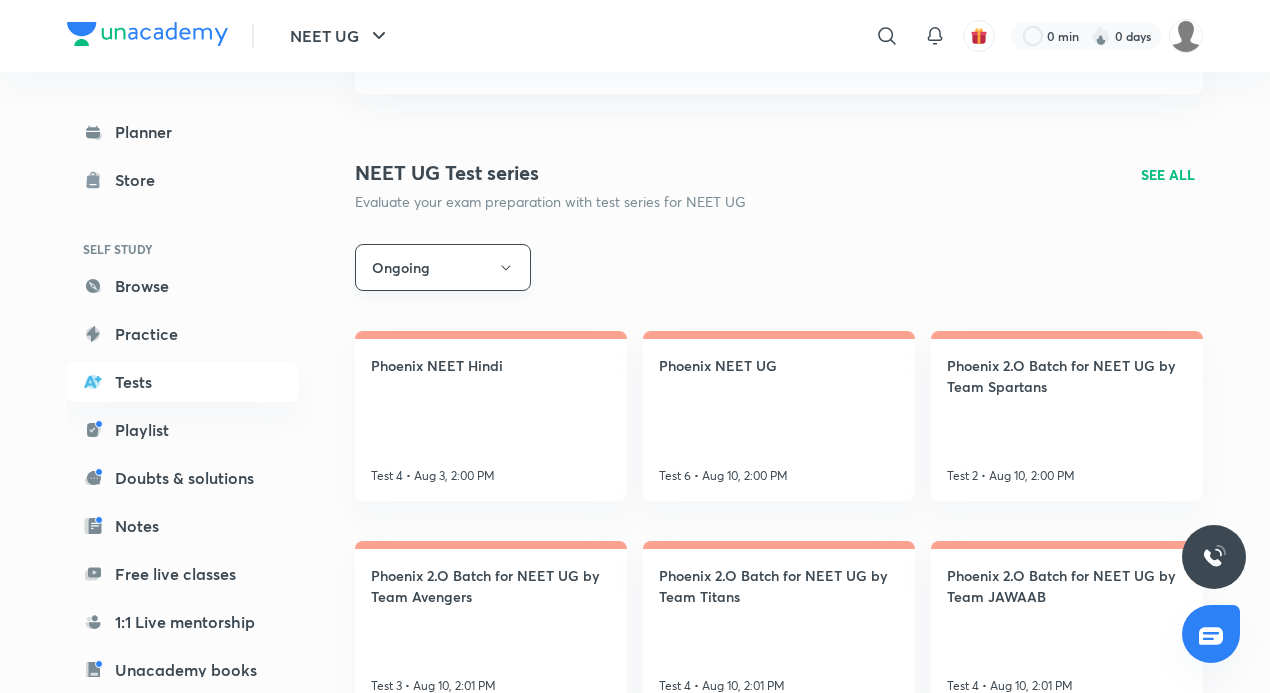 click on "Ongoing" at bounding box center (443, 267) 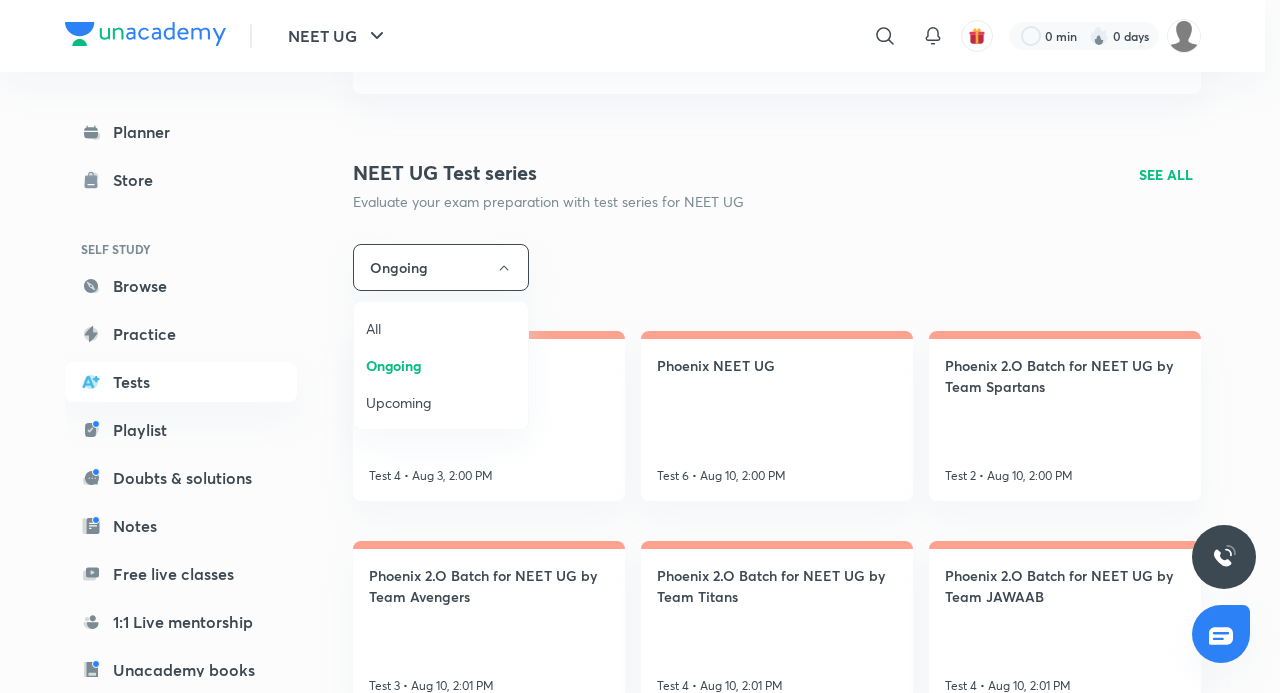 click on "Upcoming" at bounding box center [441, 402] 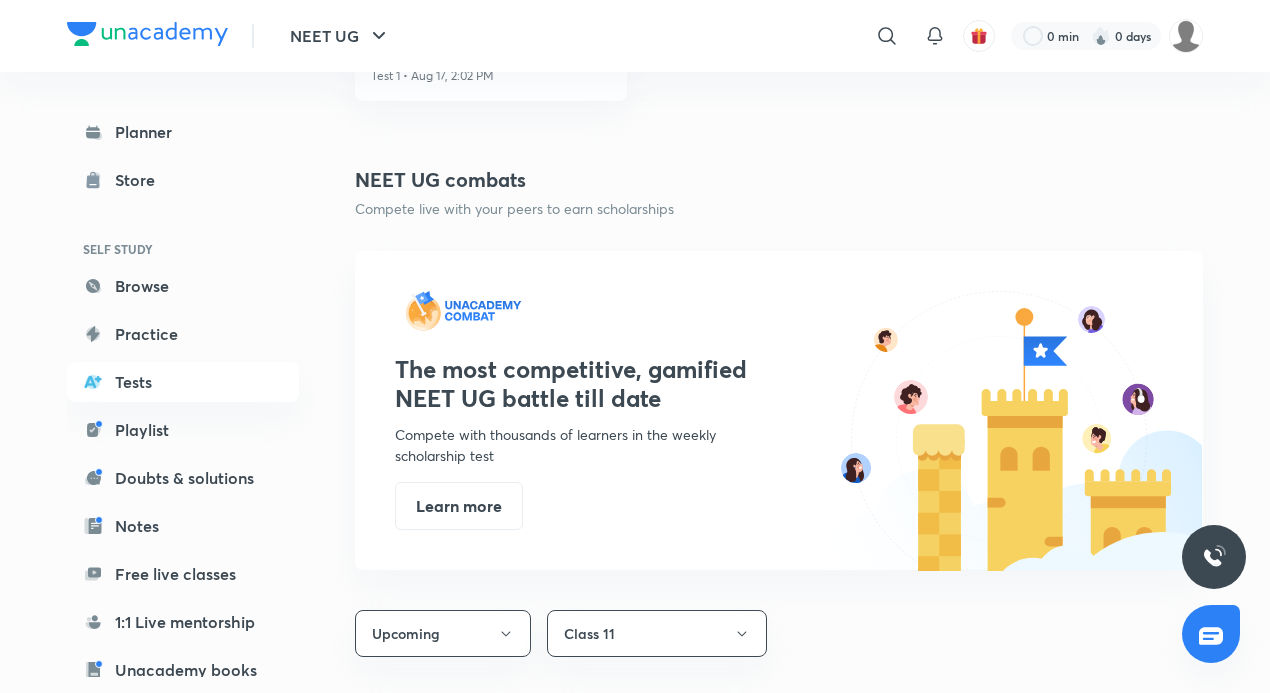 scroll, scrollTop: 200, scrollLeft: 0, axis: vertical 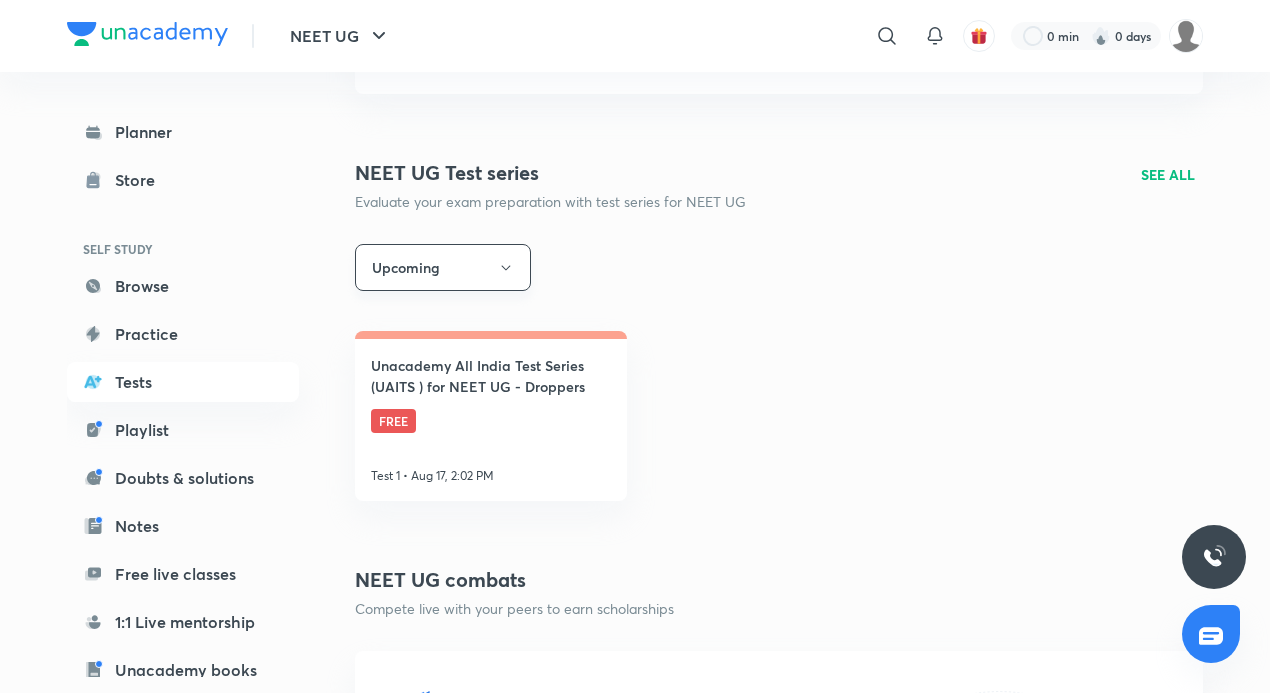 click on "Upcoming" at bounding box center [443, 267] 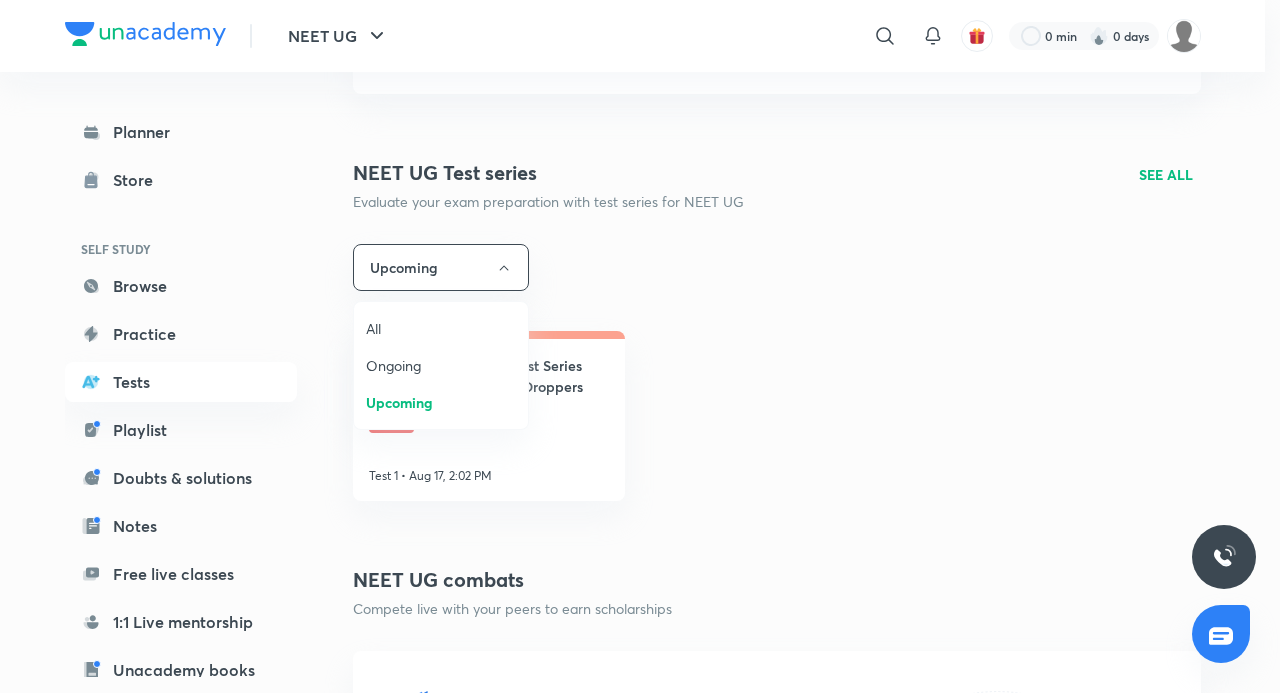 click on "All" at bounding box center [441, 328] 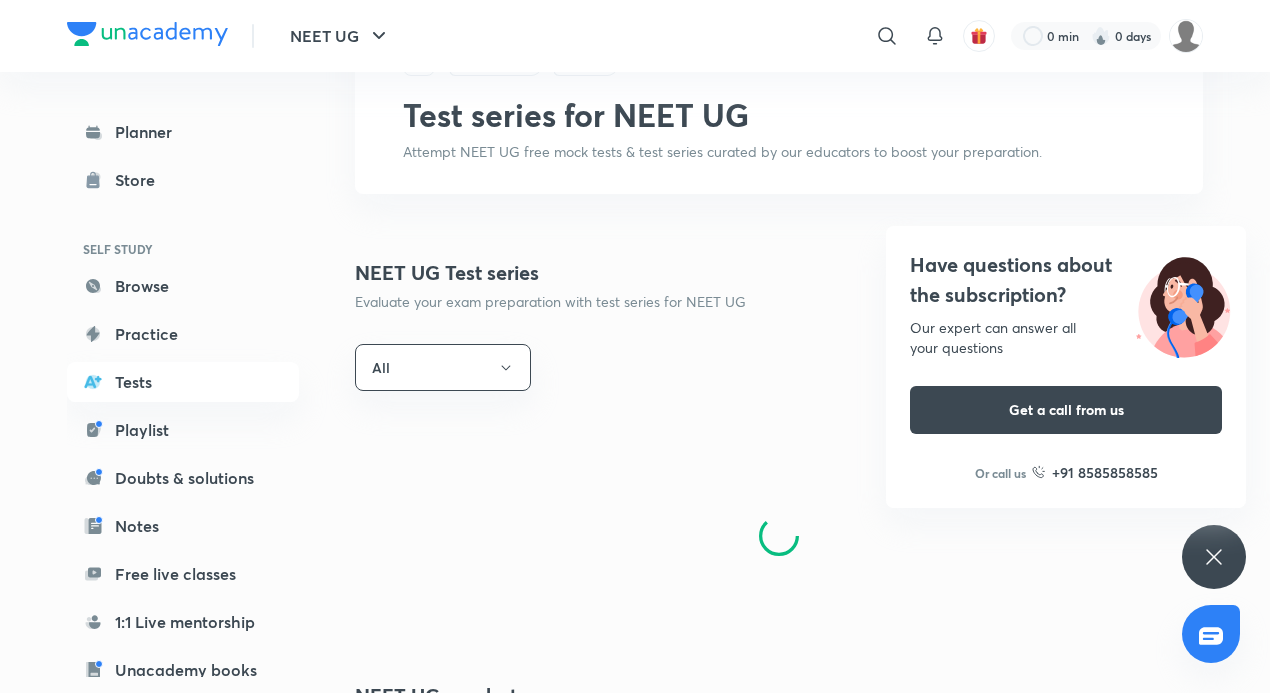 scroll, scrollTop: 200, scrollLeft: 0, axis: vertical 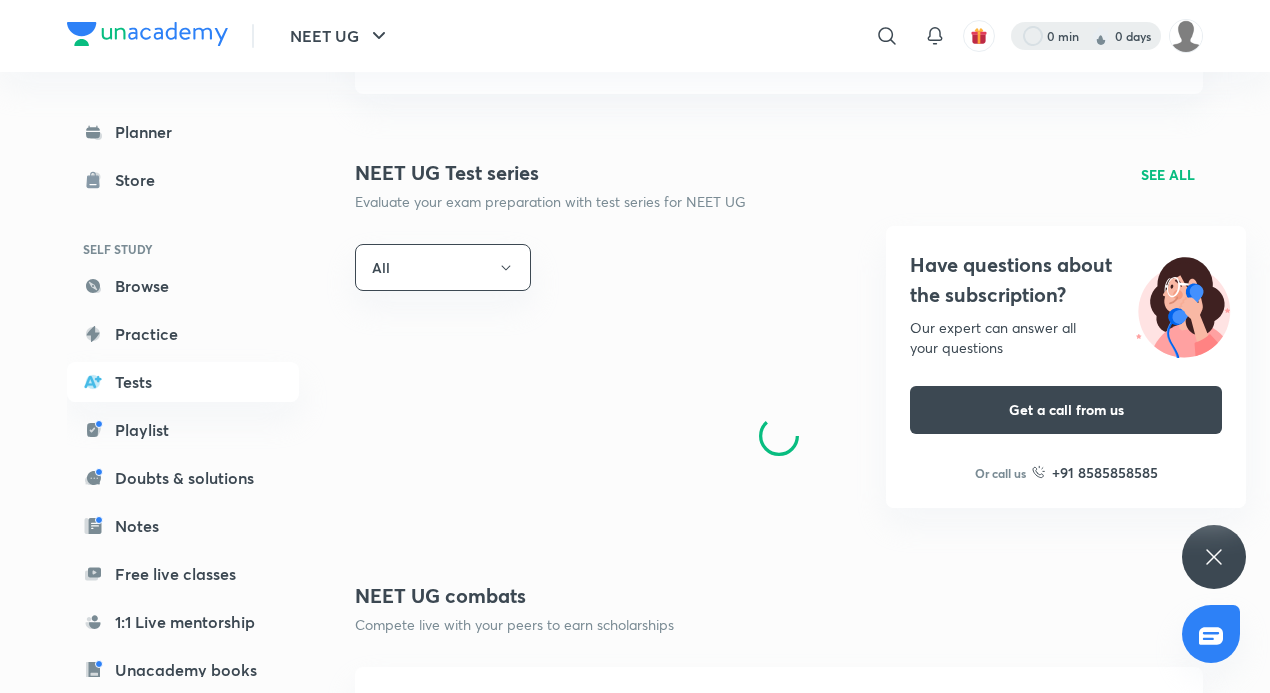 click at bounding box center [1086, 36] 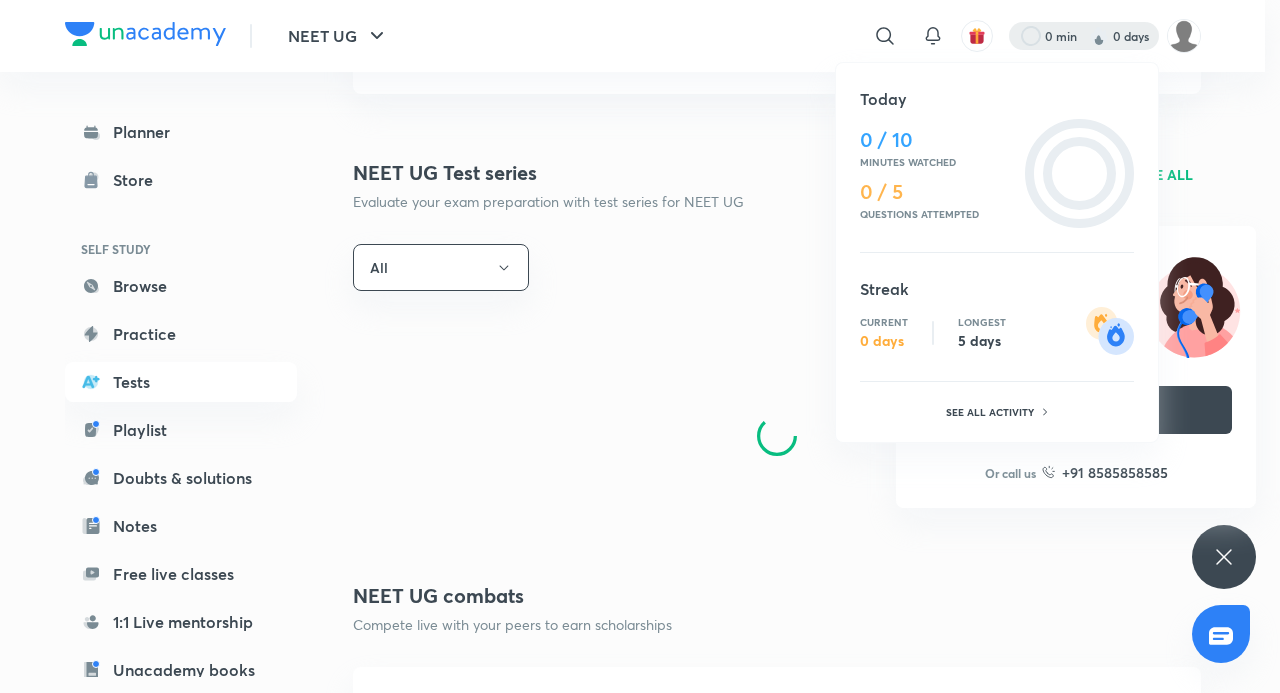 click at bounding box center (640, 346) 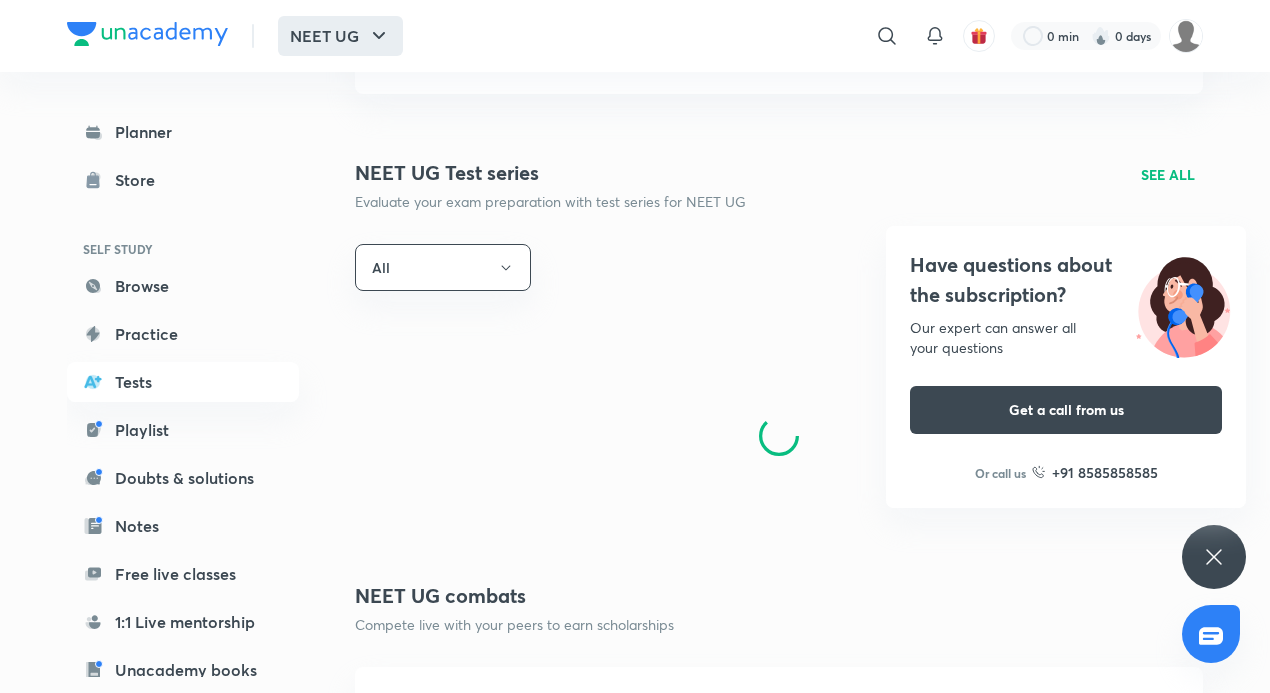 click on "NEET UG" at bounding box center [340, 36] 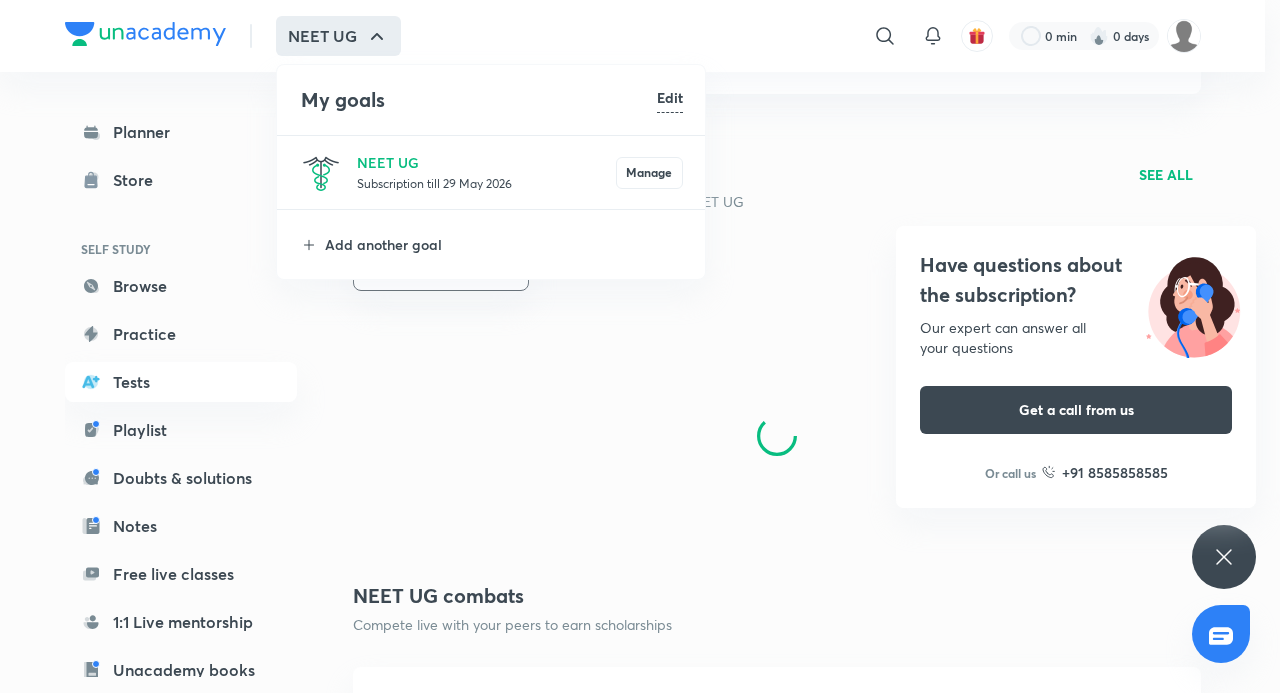 click at bounding box center (640, 346) 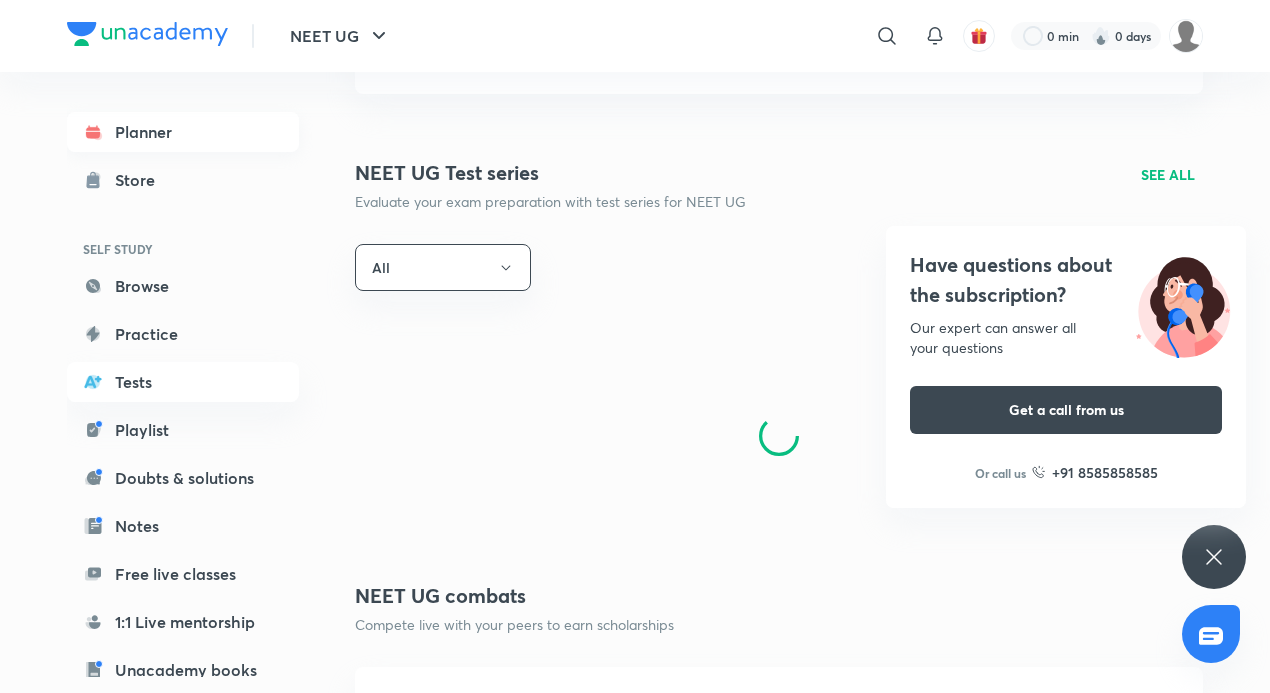 click on "Planner" at bounding box center (183, 132) 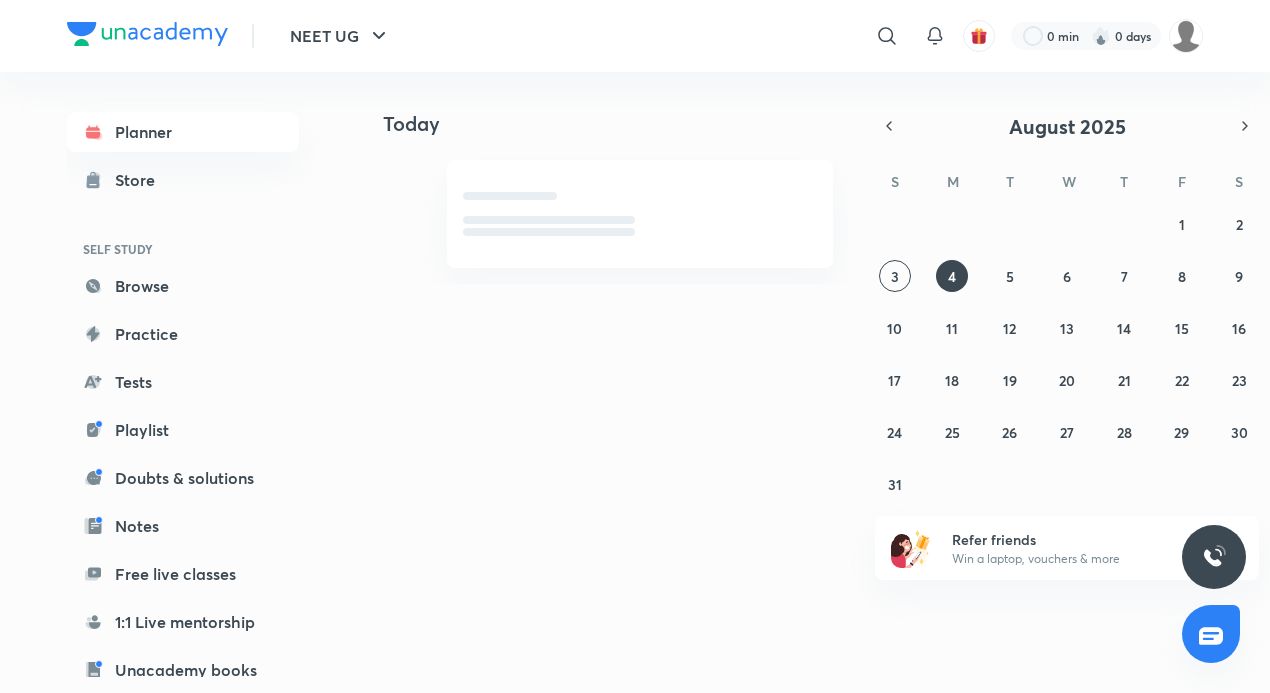 scroll, scrollTop: 0, scrollLeft: 0, axis: both 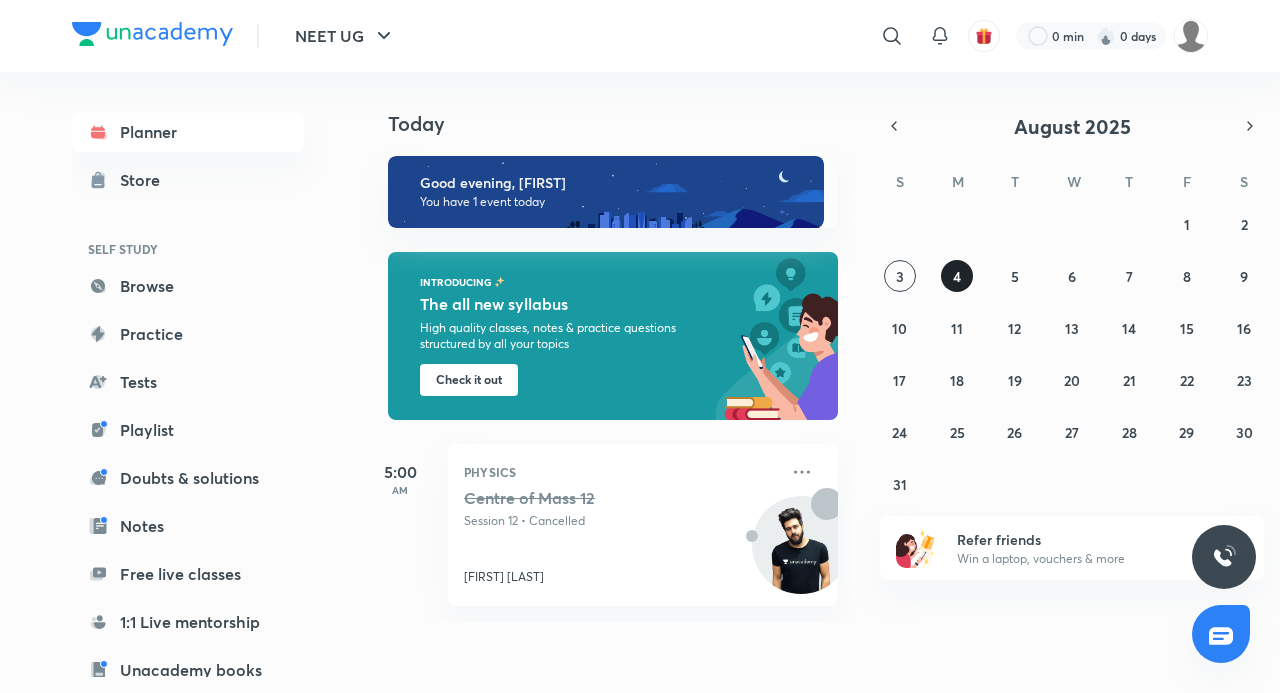 click on "4" at bounding box center [957, 276] 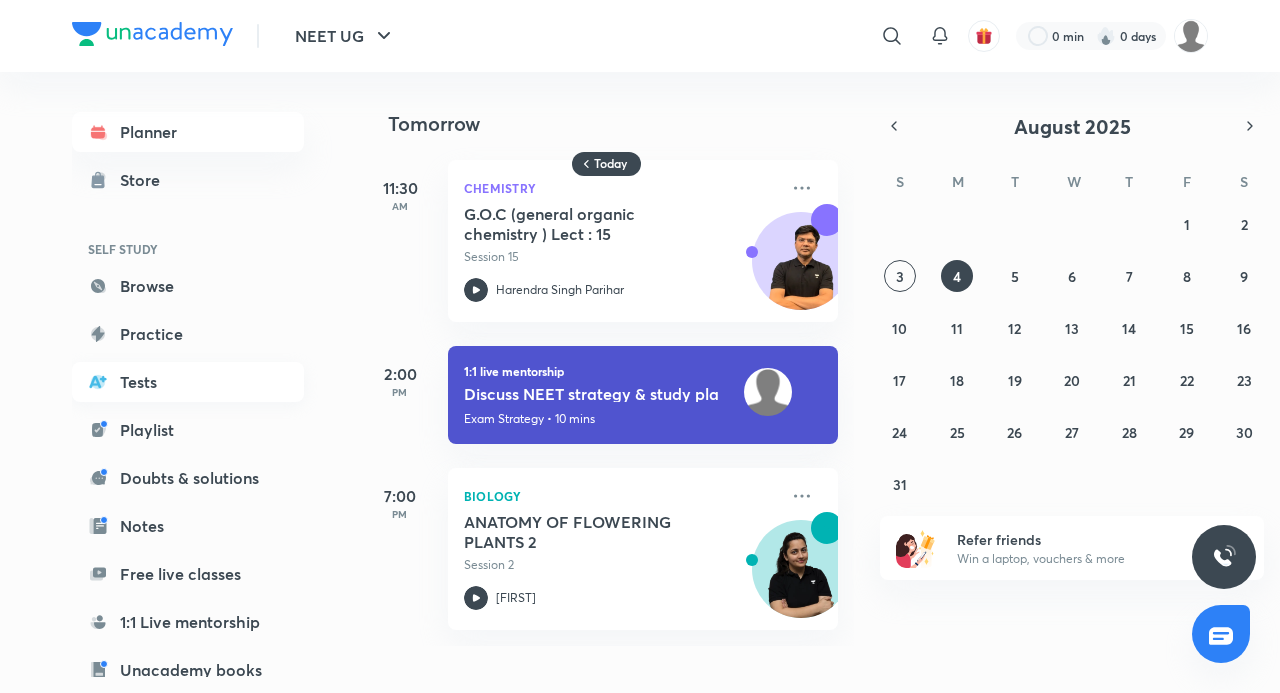 click on "Tests" at bounding box center (188, 382) 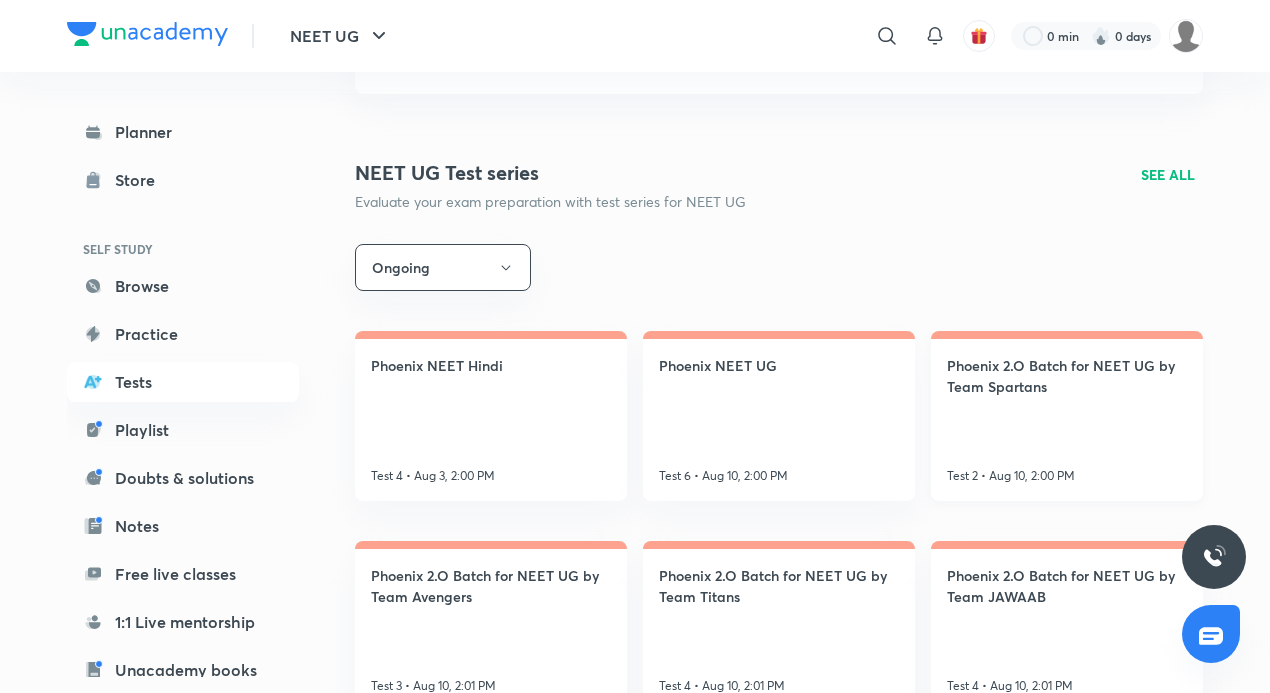 scroll, scrollTop: 300, scrollLeft: 0, axis: vertical 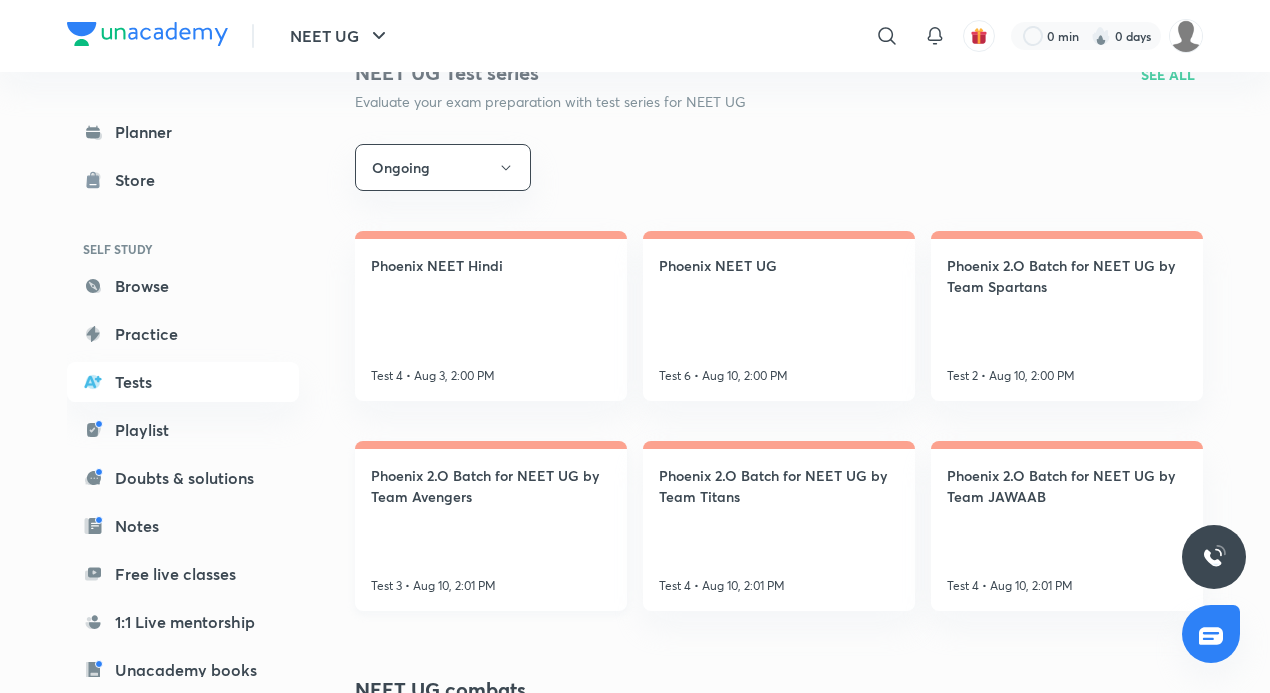 click on "Phoenix 2.O Batch for NEET UG by Team Avengers Test 3 • Aug 10, 2:01 PM" at bounding box center [491, 526] 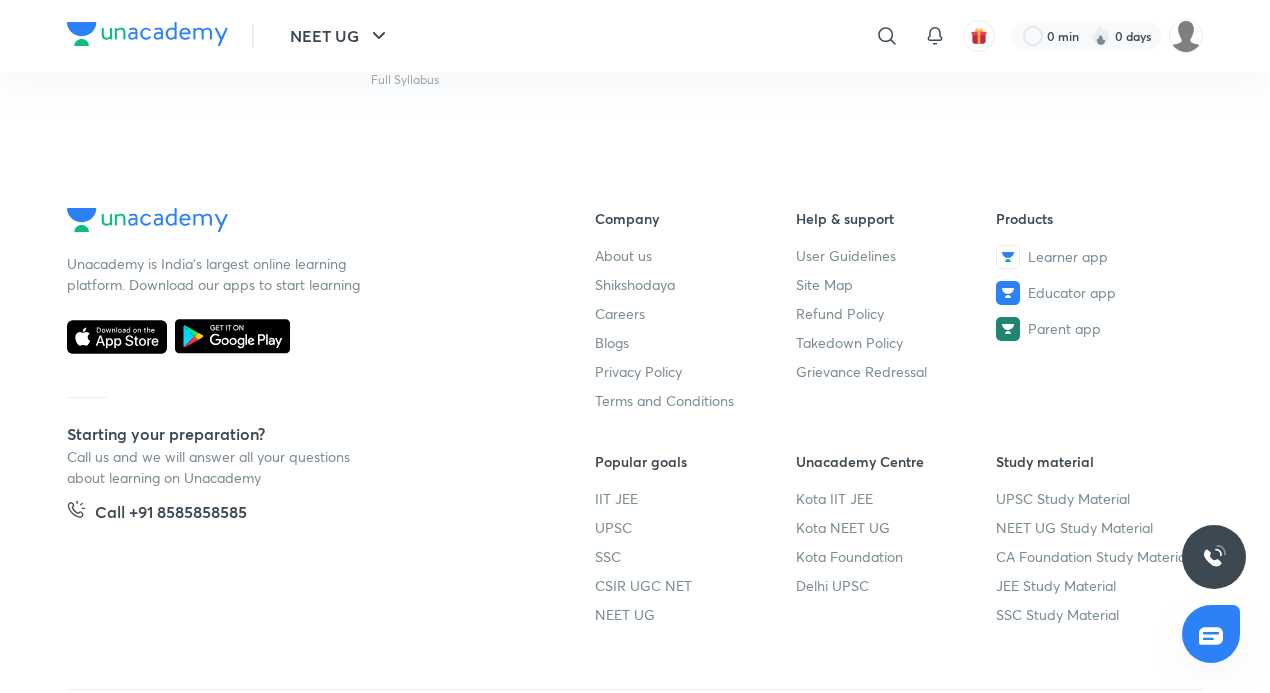 scroll, scrollTop: 1664, scrollLeft: 0, axis: vertical 